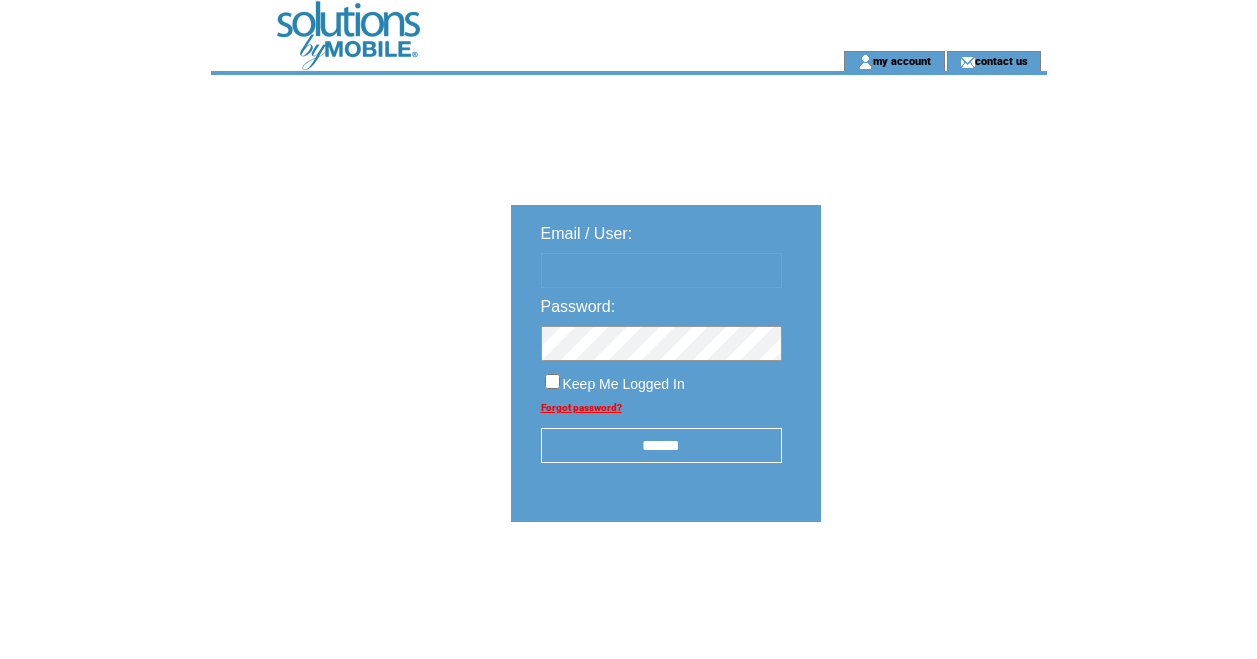 scroll, scrollTop: 0, scrollLeft: 0, axis: both 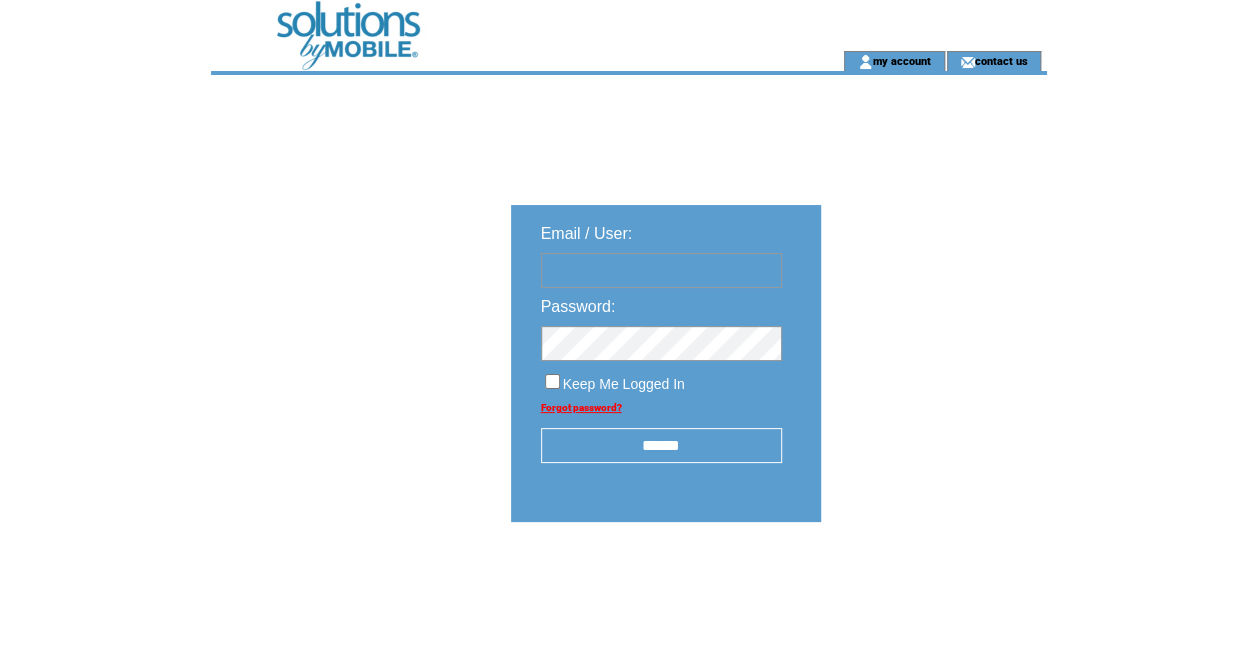type on "**********" 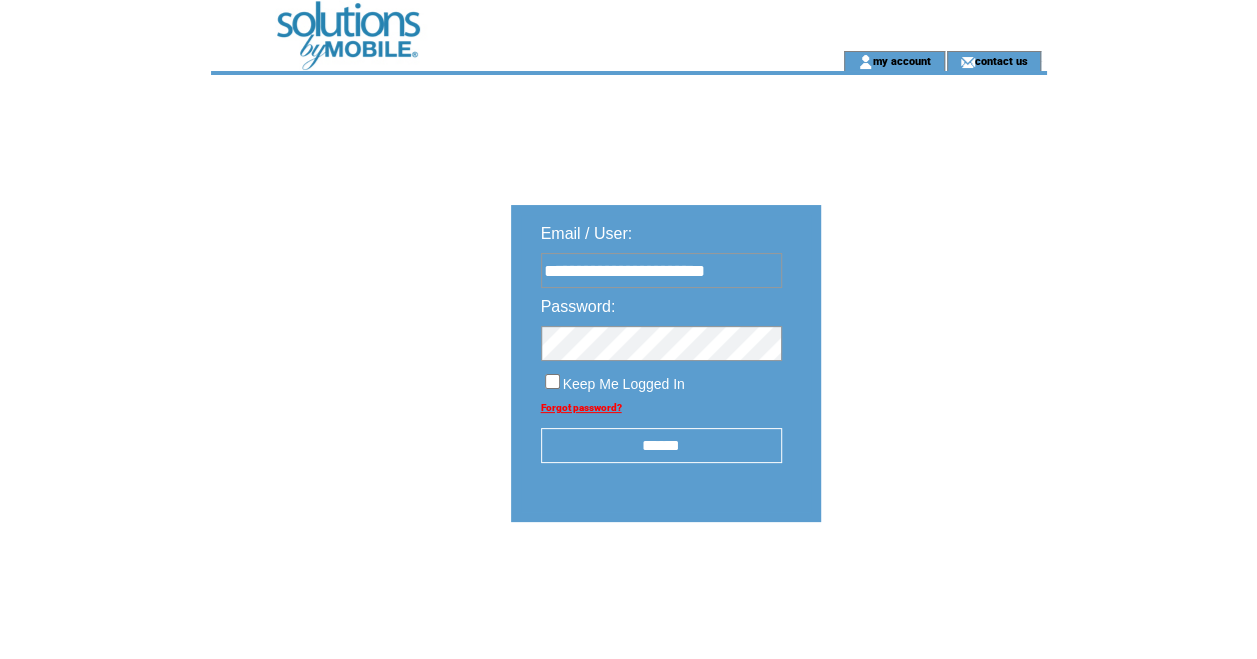 click on "******" at bounding box center [661, 445] 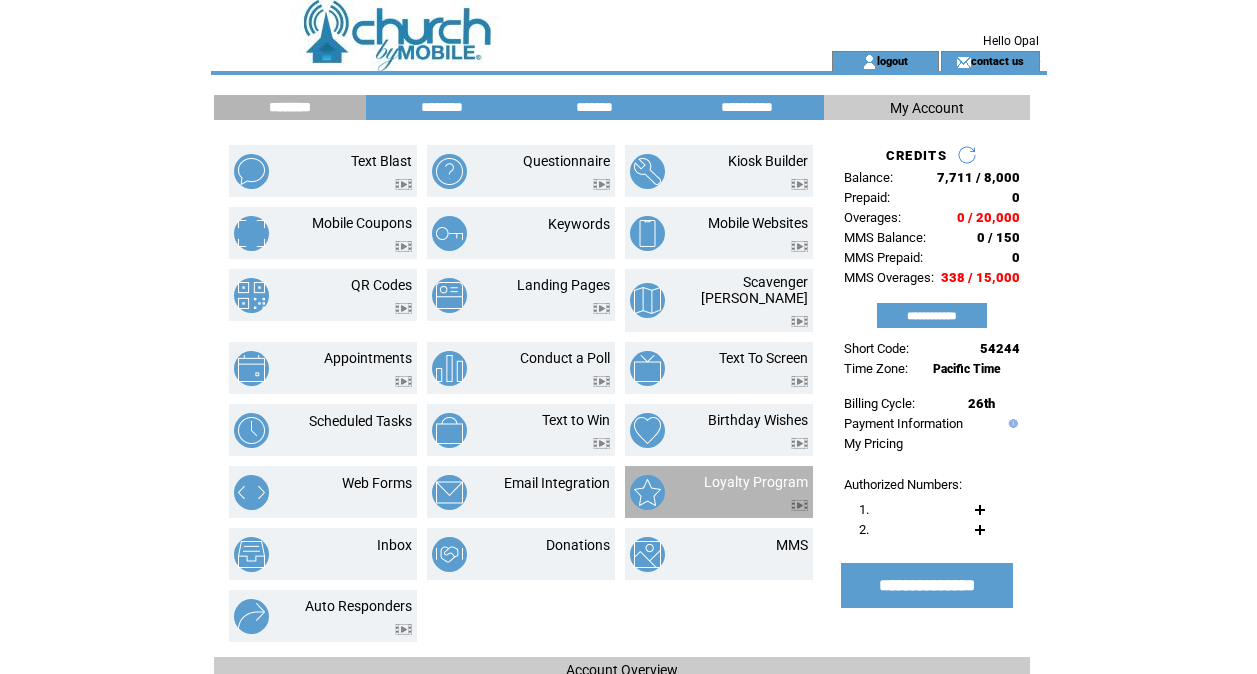 scroll, scrollTop: 0, scrollLeft: 0, axis: both 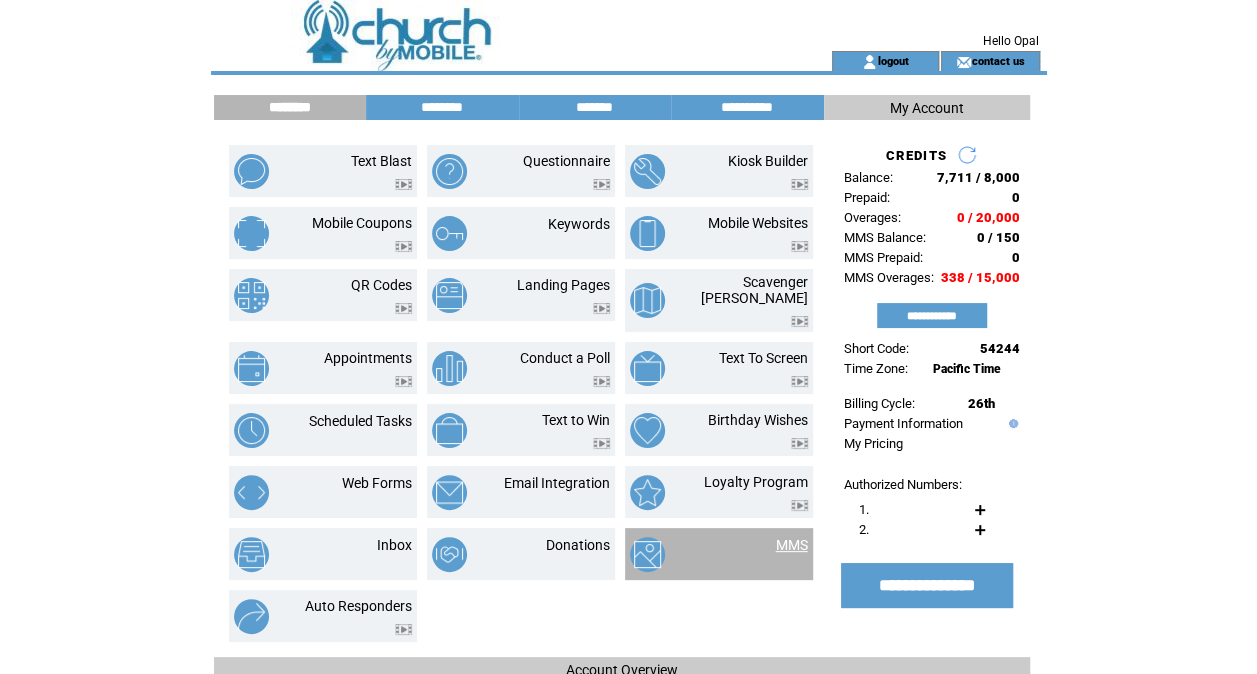 click on "MMS" at bounding box center [792, 545] 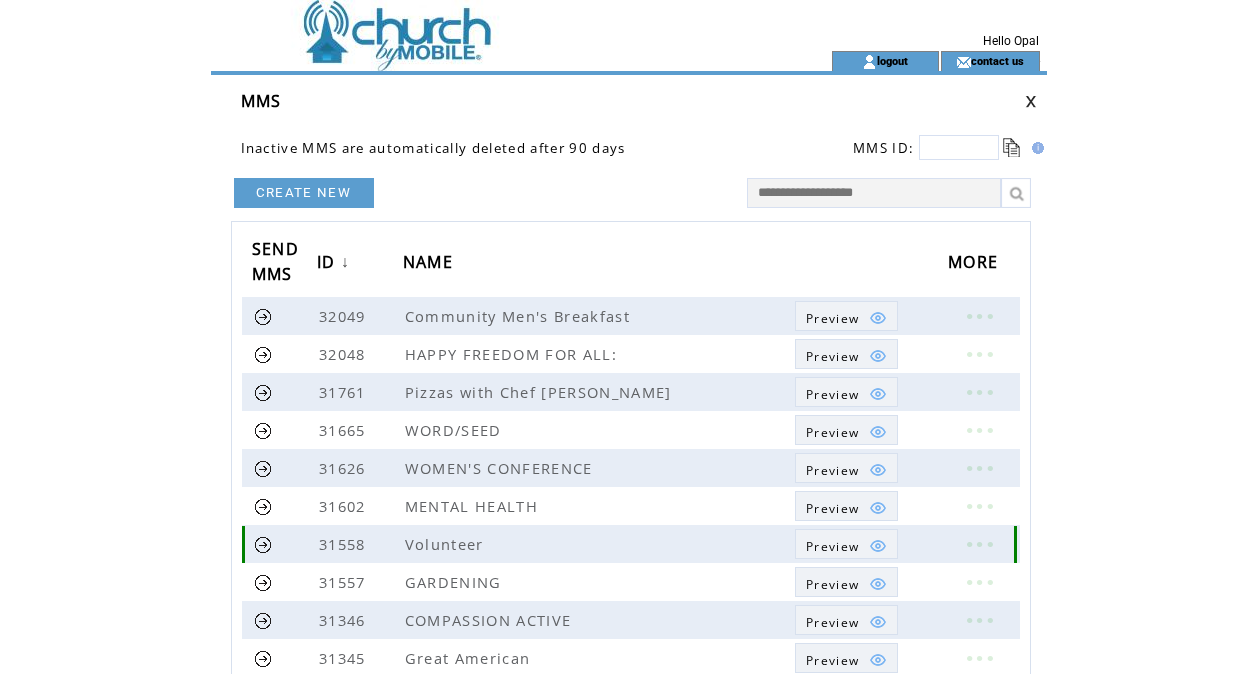scroll, scrollTop: 0, scrollLeft: 0, axis: both 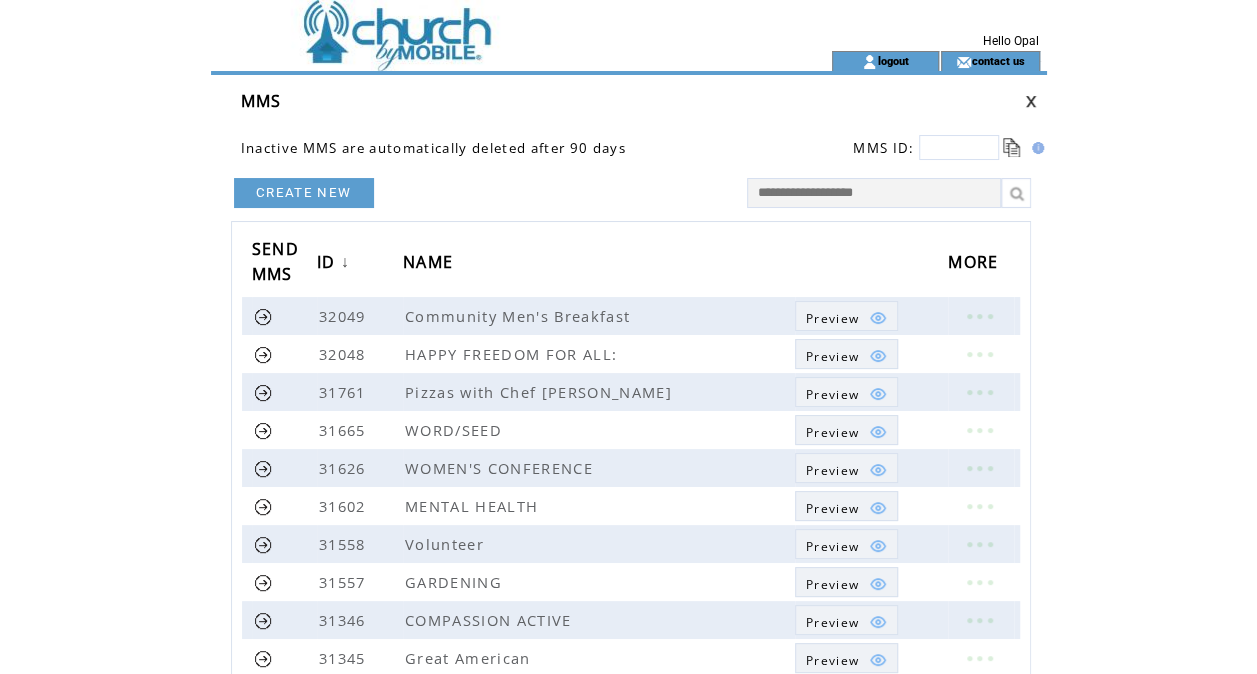 click on "CREATE NEW" at bounding box center (304, 193) 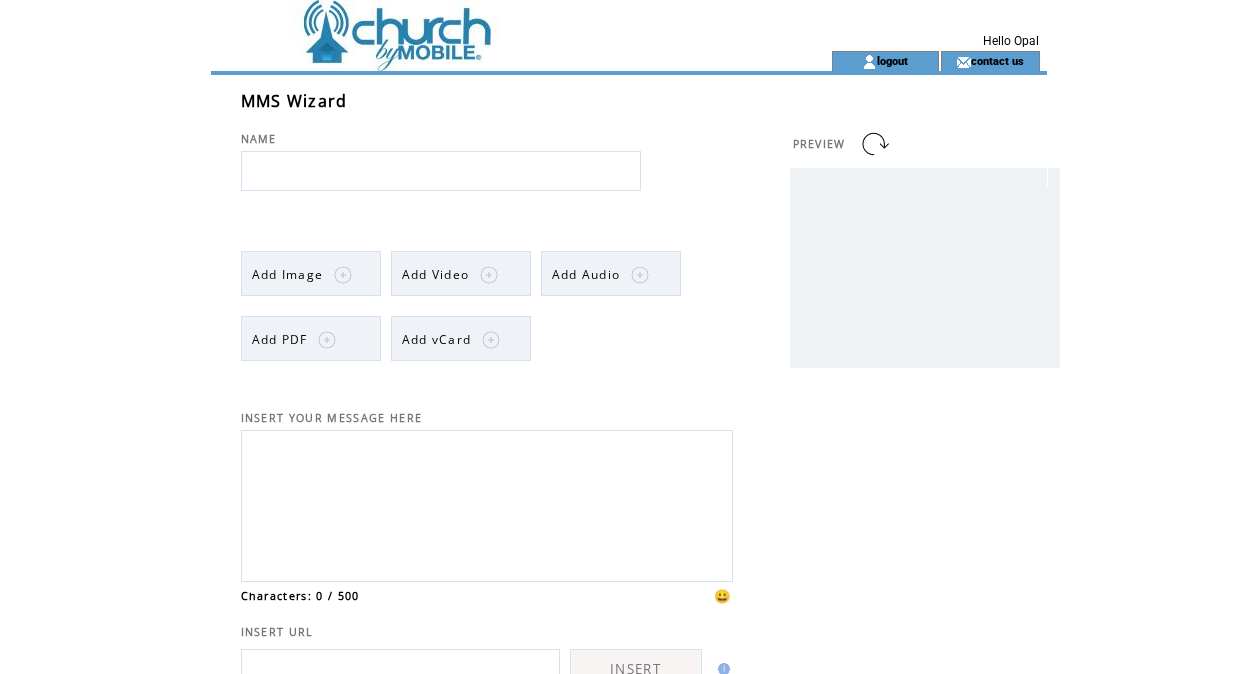 scroll, scrollTop: 0, scrollLeft: 0, axis: both 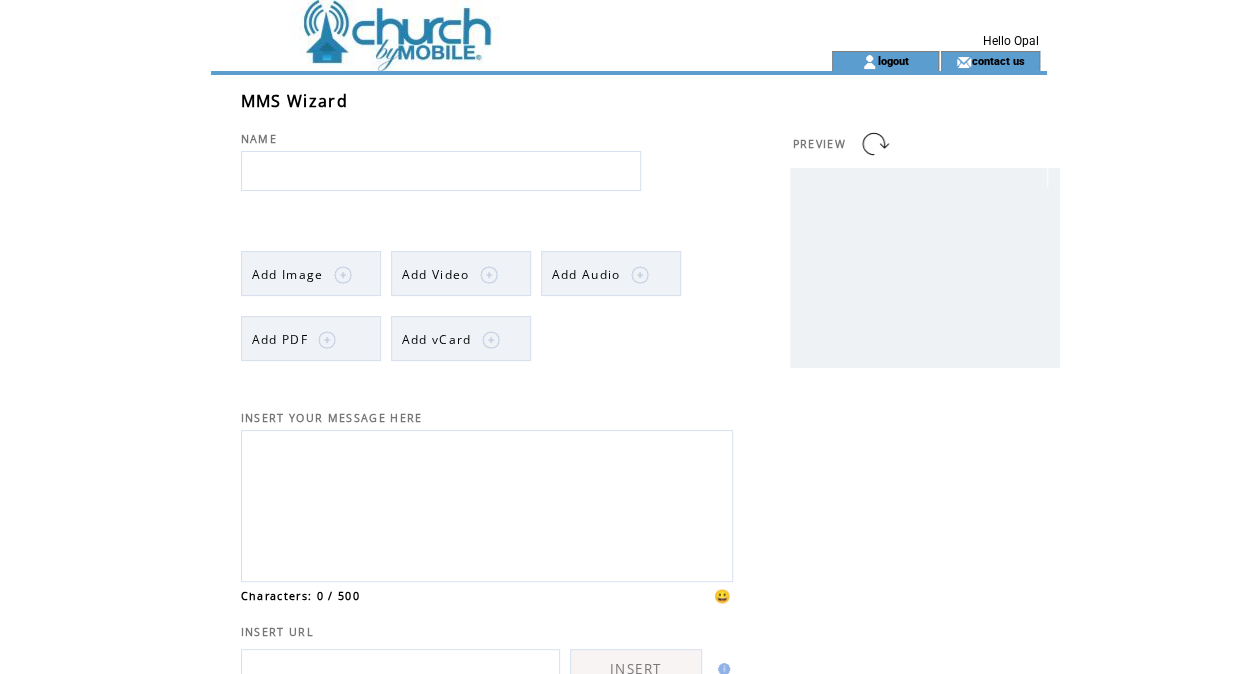 click at bounding box center [441, 171] 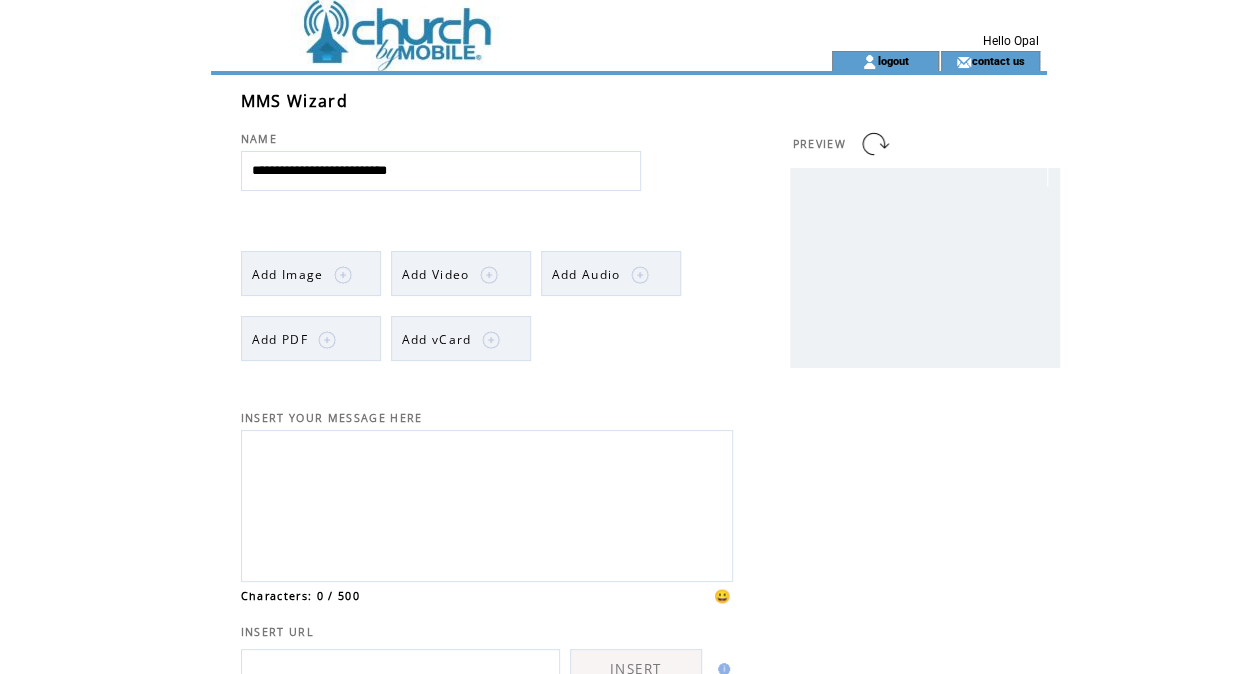 type on "**********" 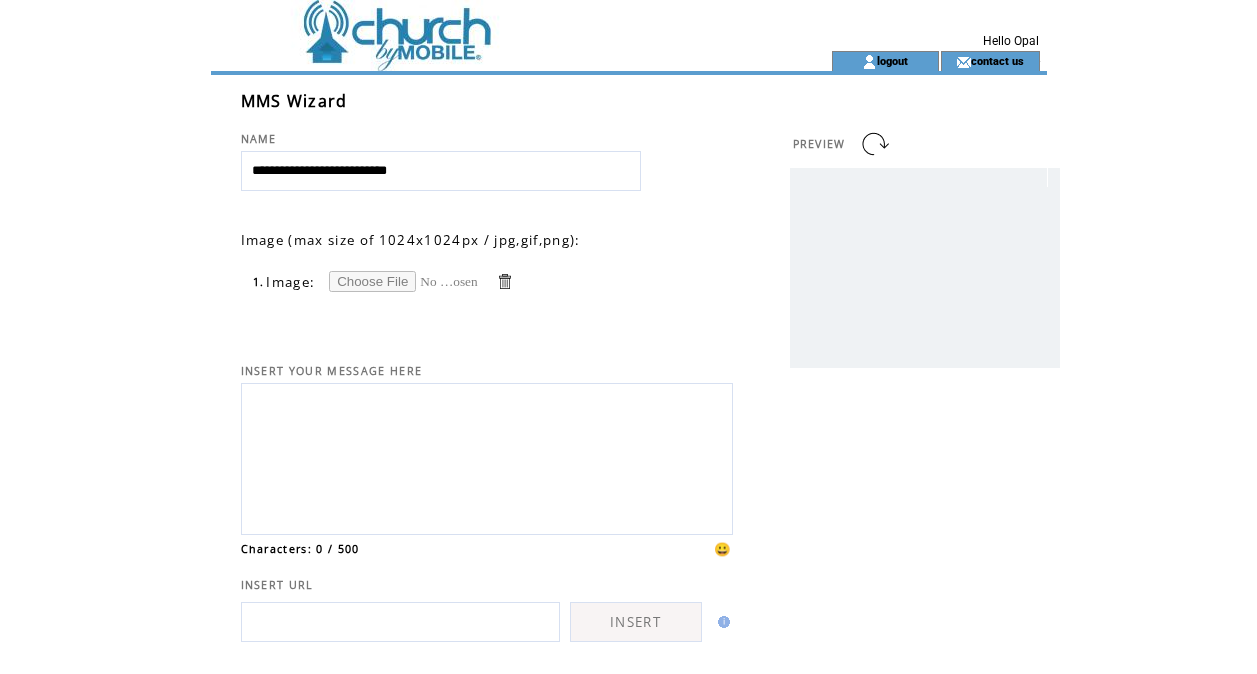 scroll, scrollTop: 0, scrollLeft: 0, axis: both 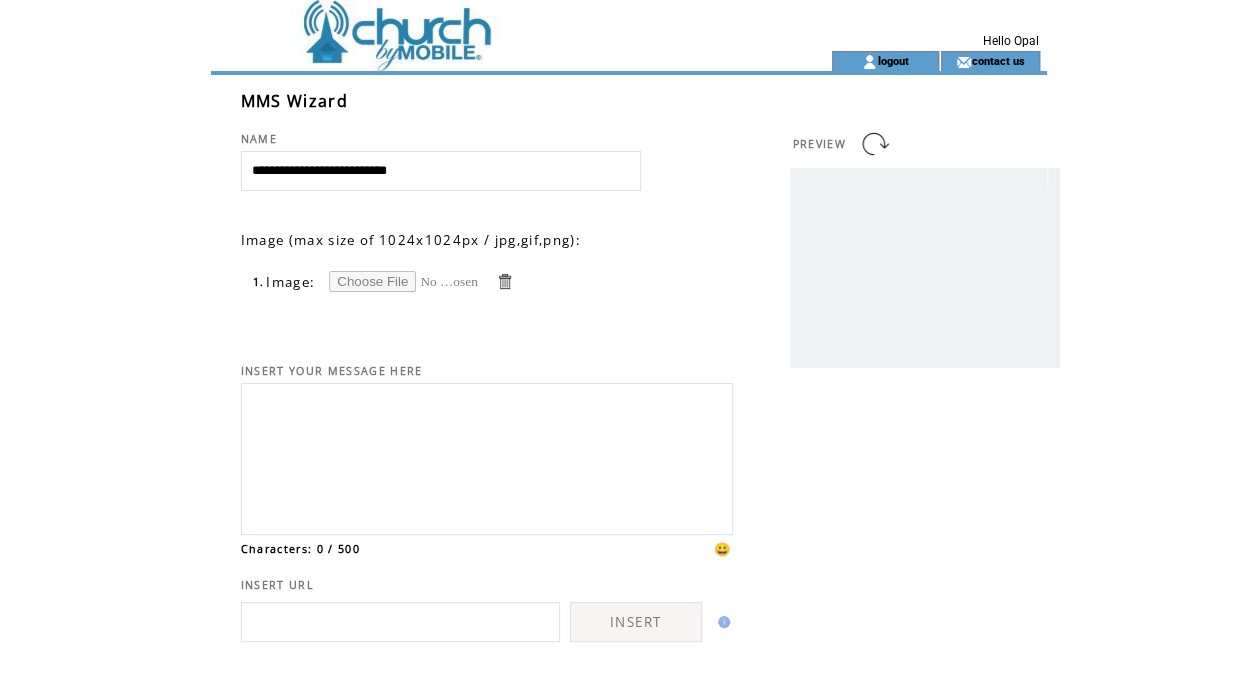 click at bounding box center [404, 281] 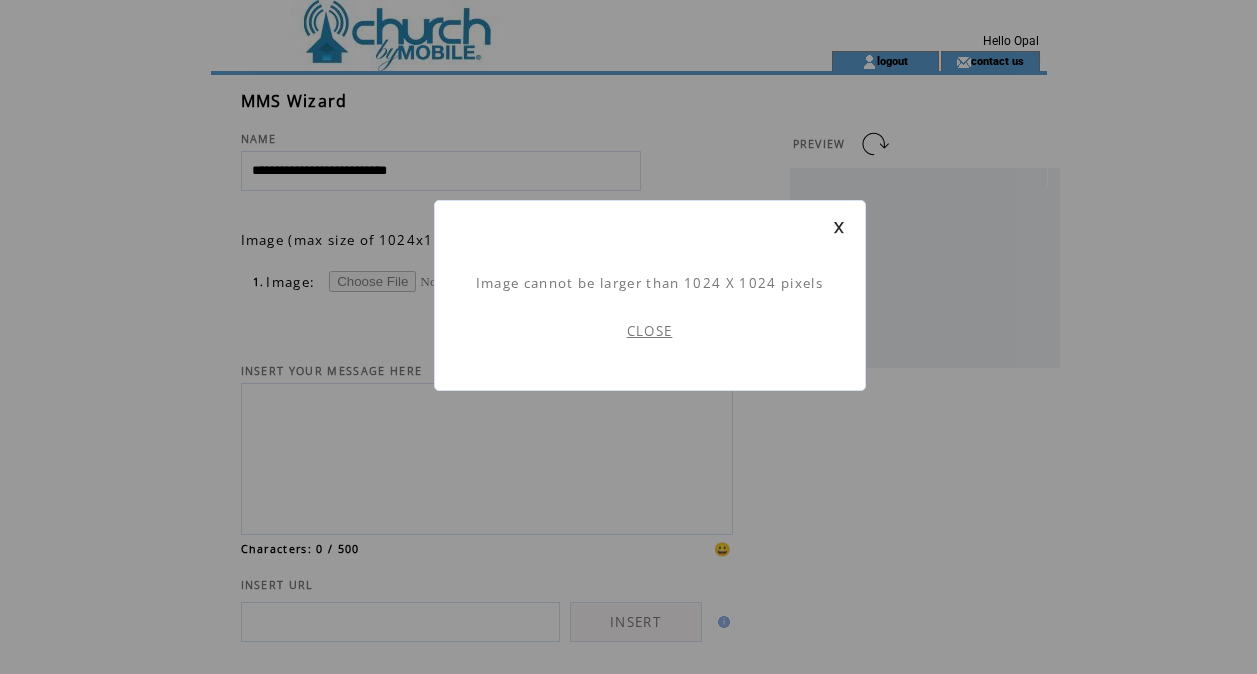 scroll, scrollTop: 1, scrollLeft: 0, axis: vertical 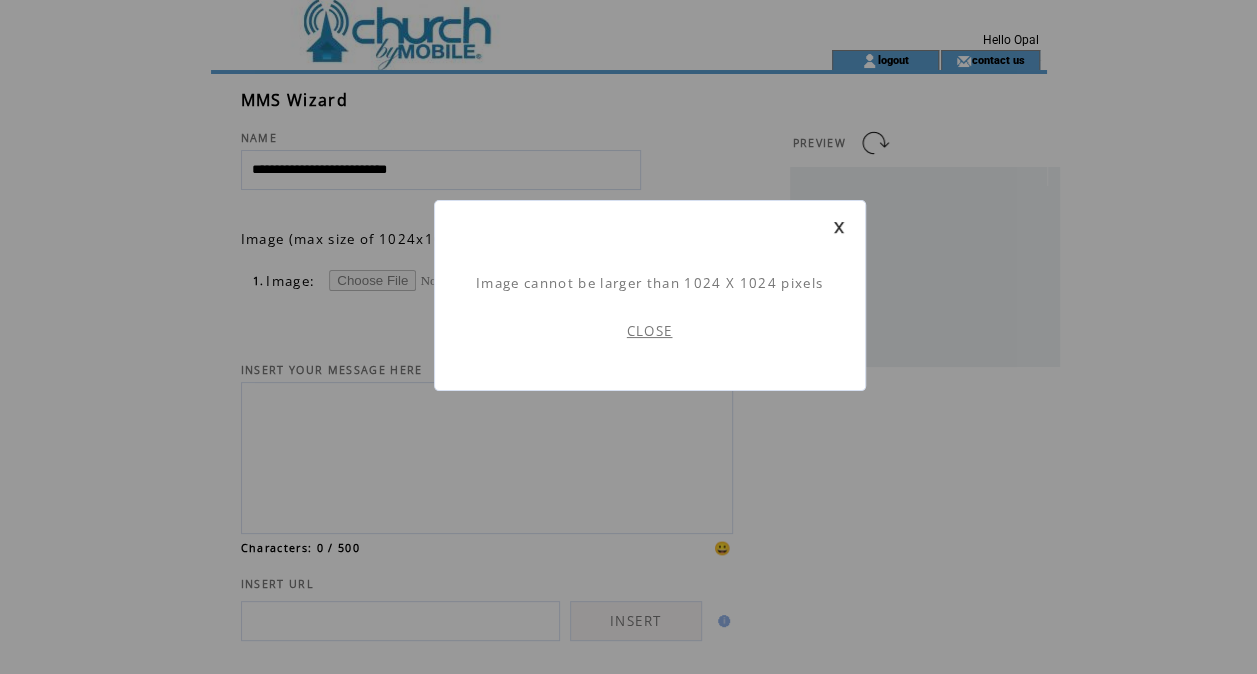 click on "CLOSE" at bounding box center [650, 331] 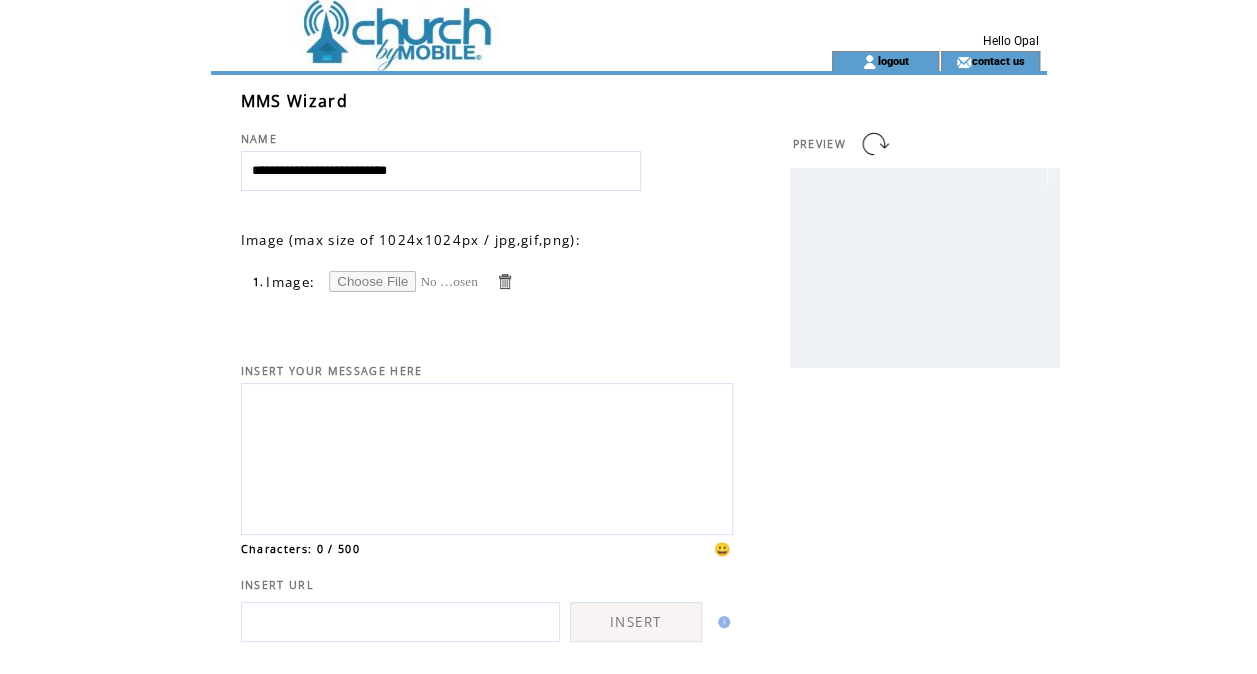 click at bounding box center [404, 281] 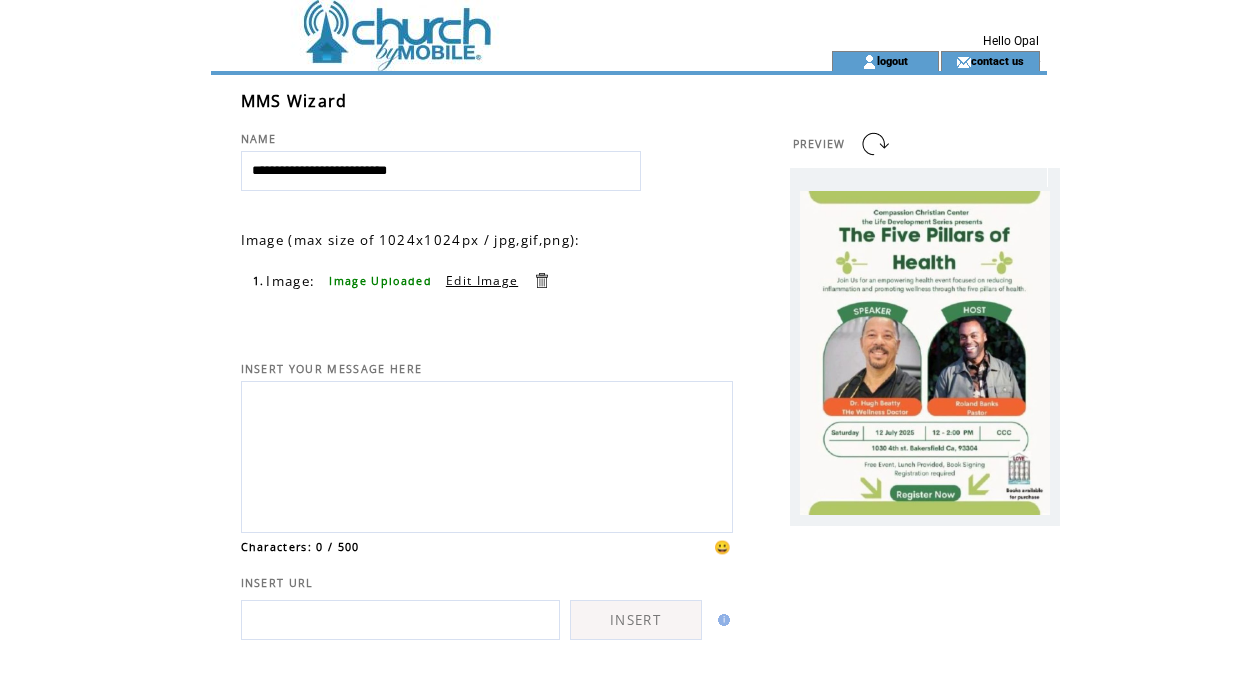 scroll, scrollTop: 0, scrollLeft: 0, axis: both 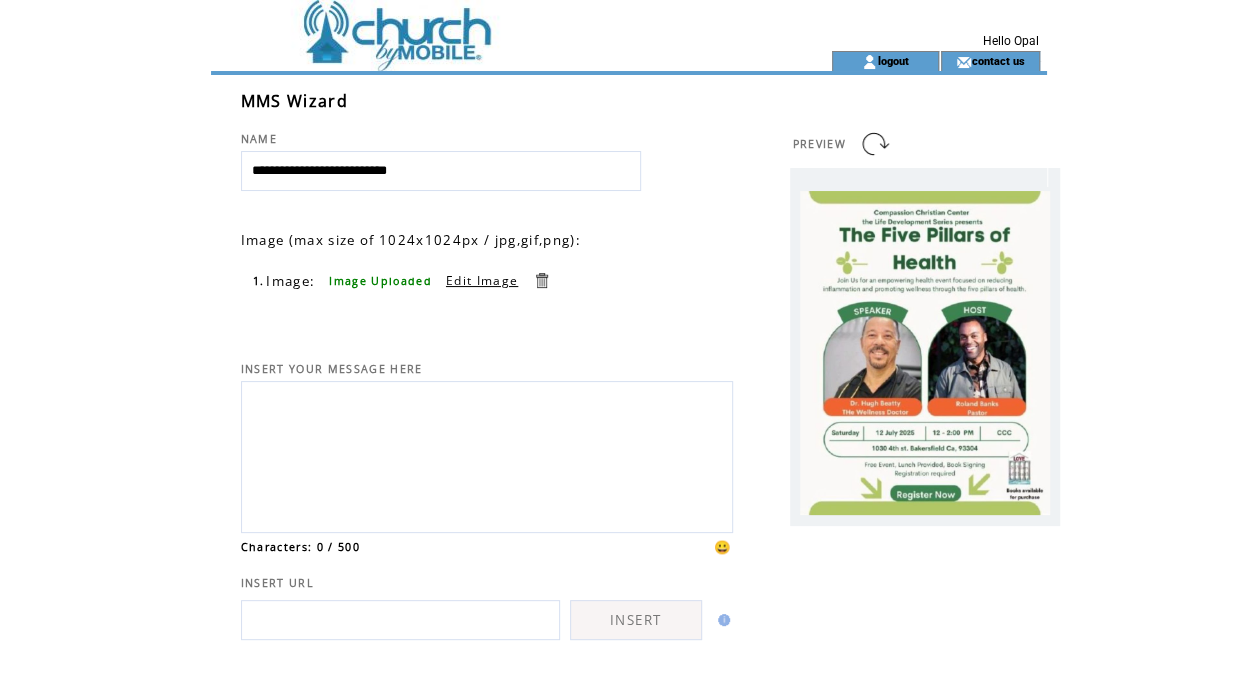 click at bounding box center [487, 454] 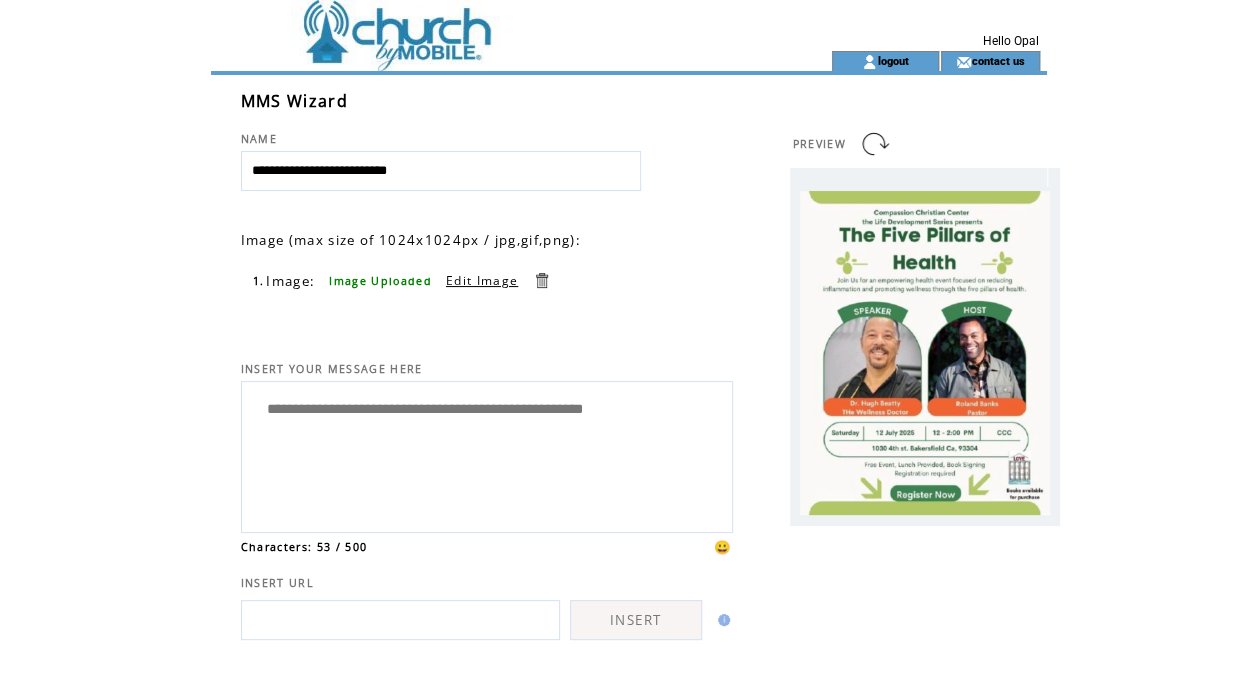 click on "**********" at bounding box center [487, 454] 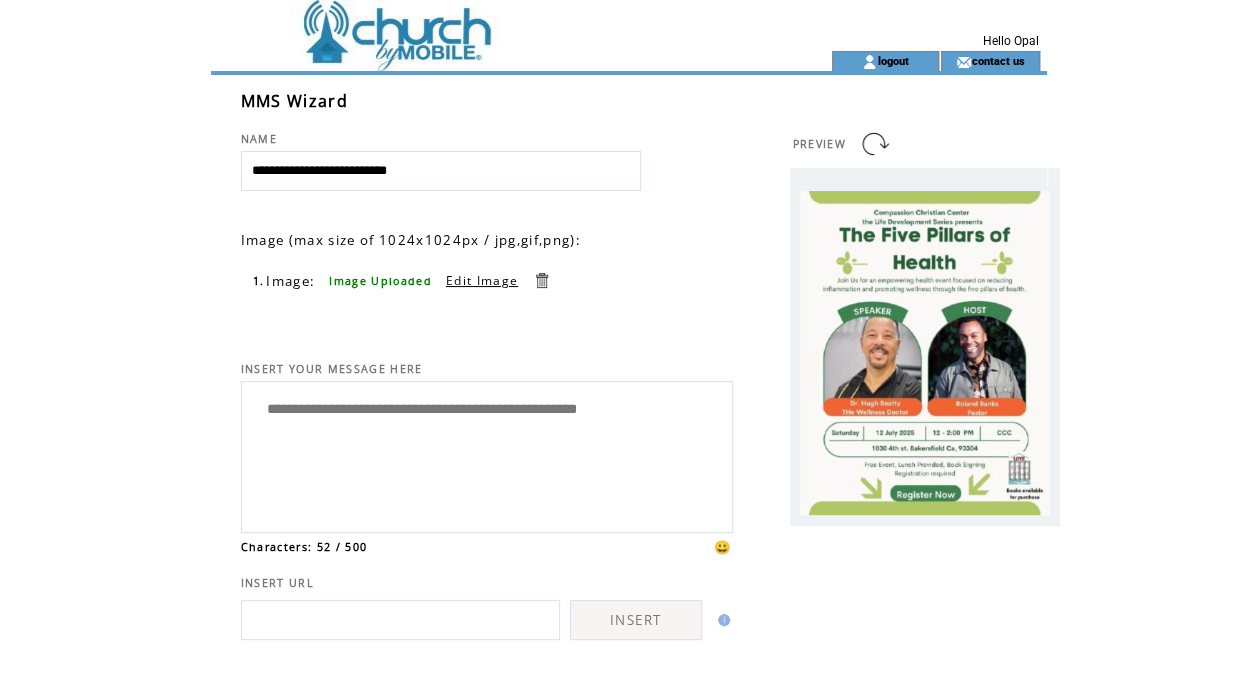 click on "**********" at bounding box center (487, 454) 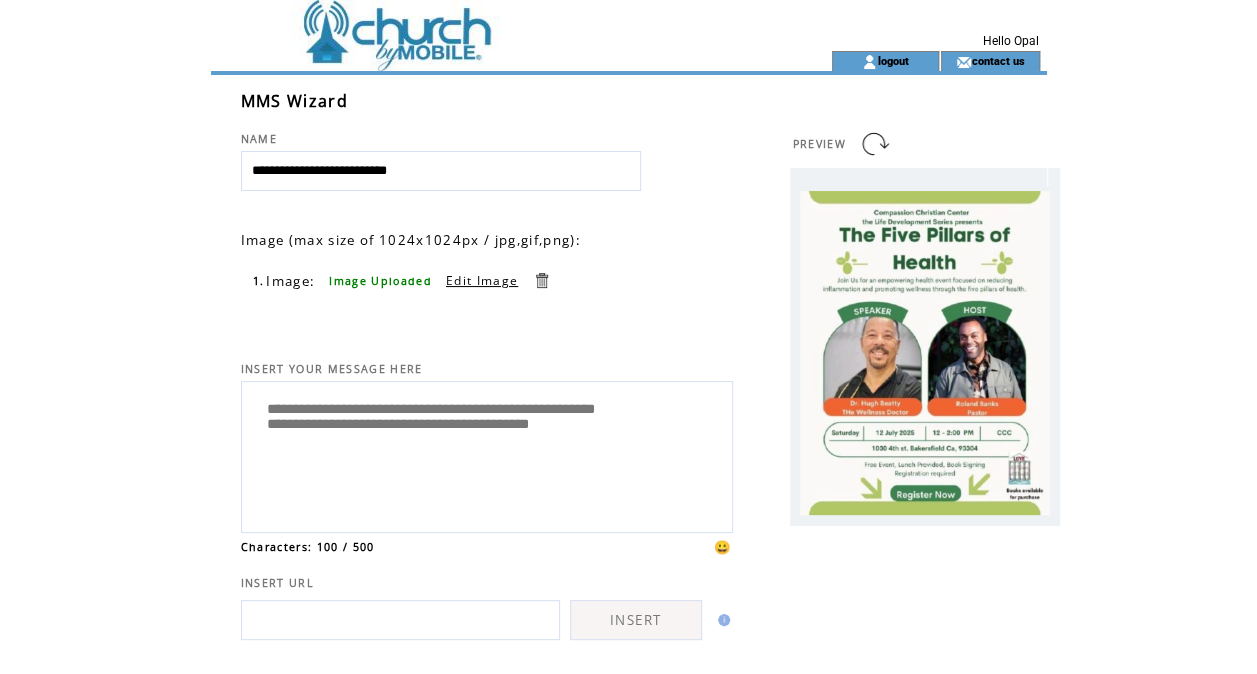 click on "**********" at bounding box center (487, 454) 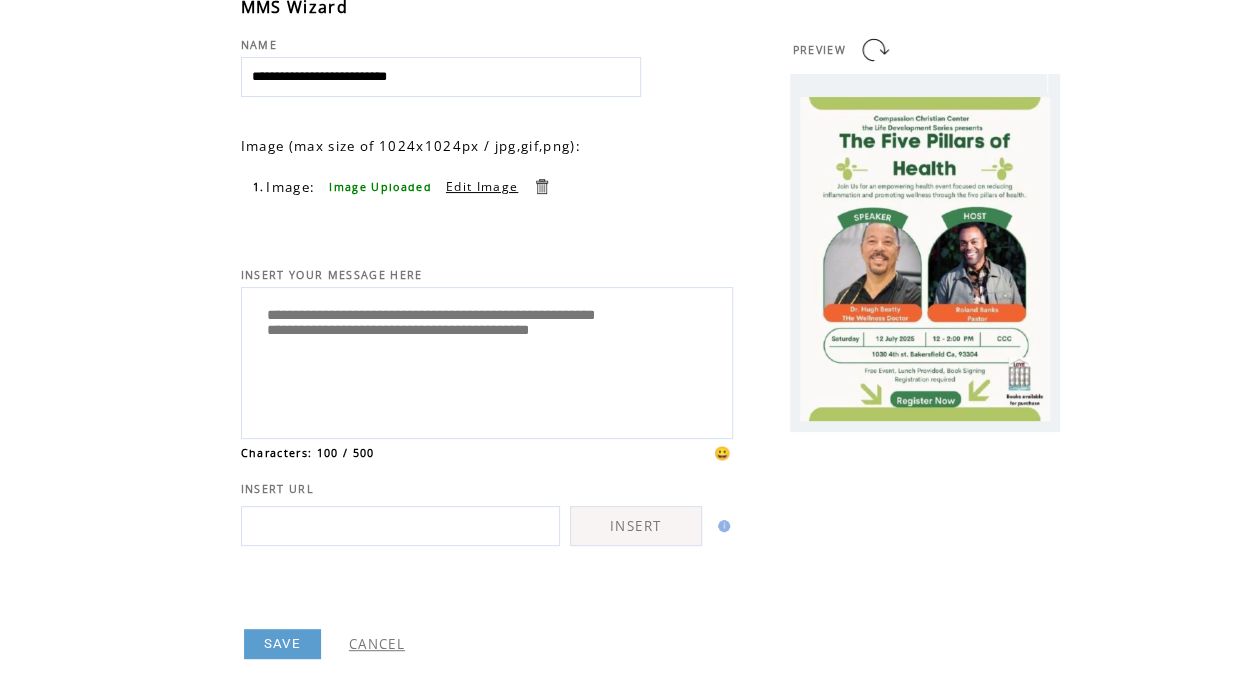 scroll, scrollTop: 180, scrollLeft: 0, axis: vertical 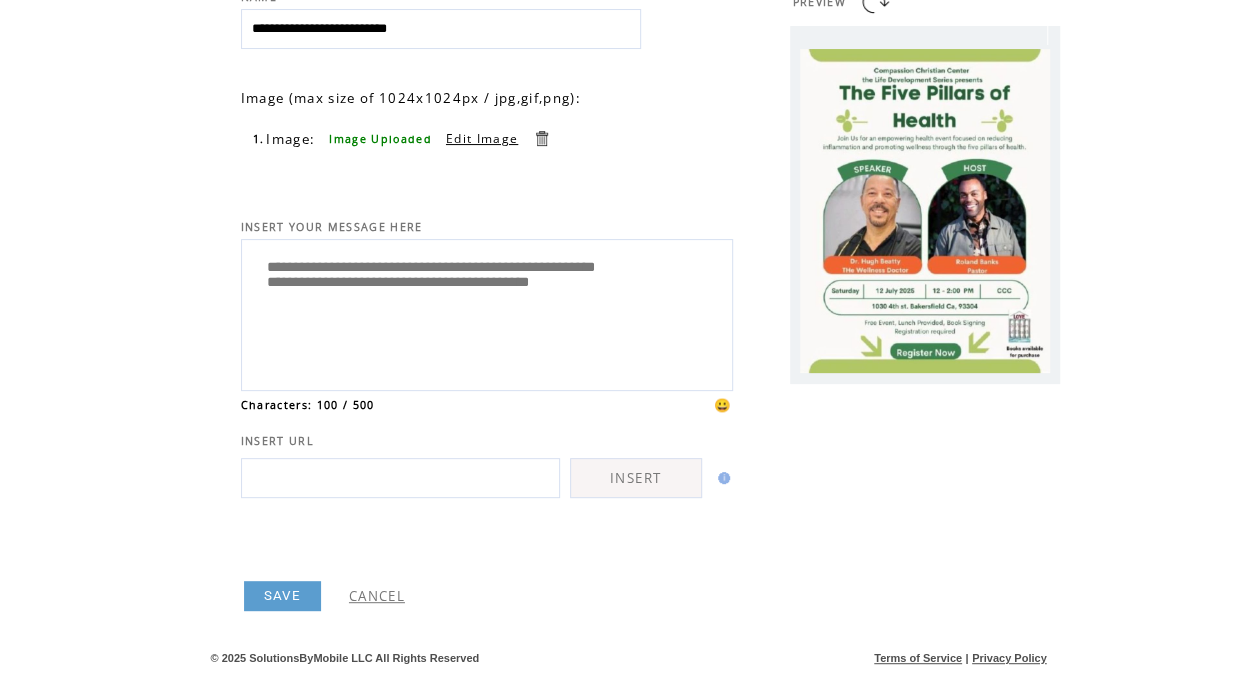 type on "**********" 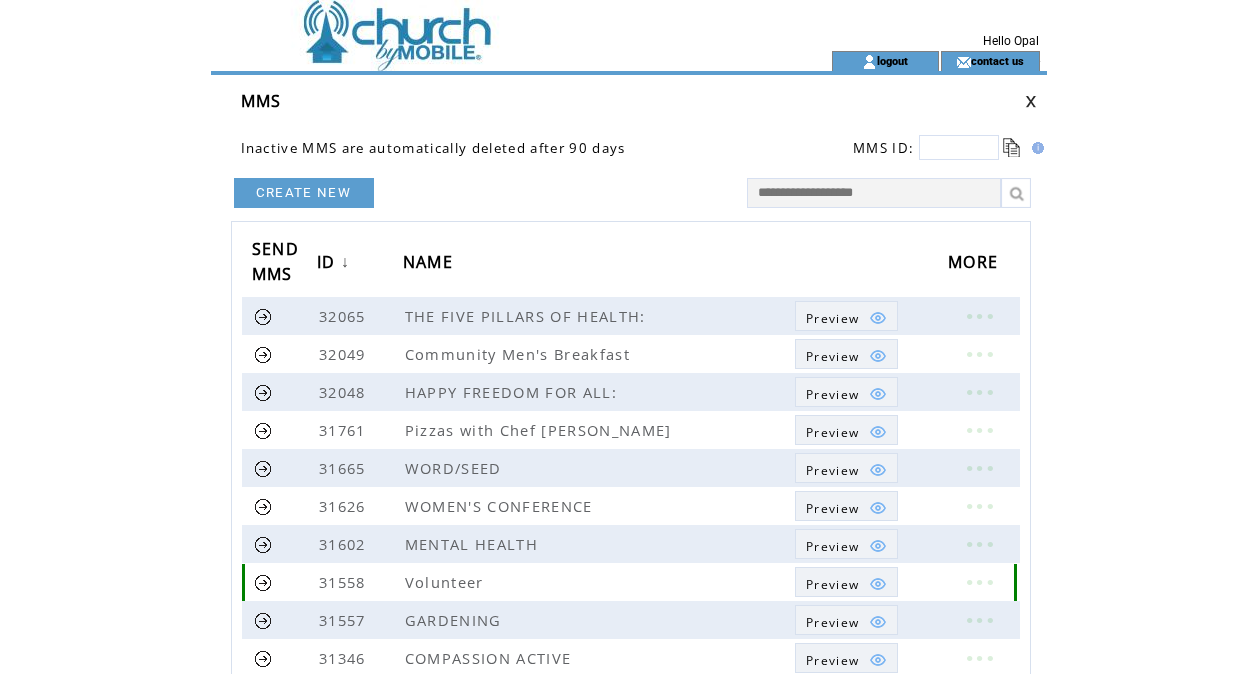 scroll, scrollTop: 0, scrollLeft: 0, axis: both 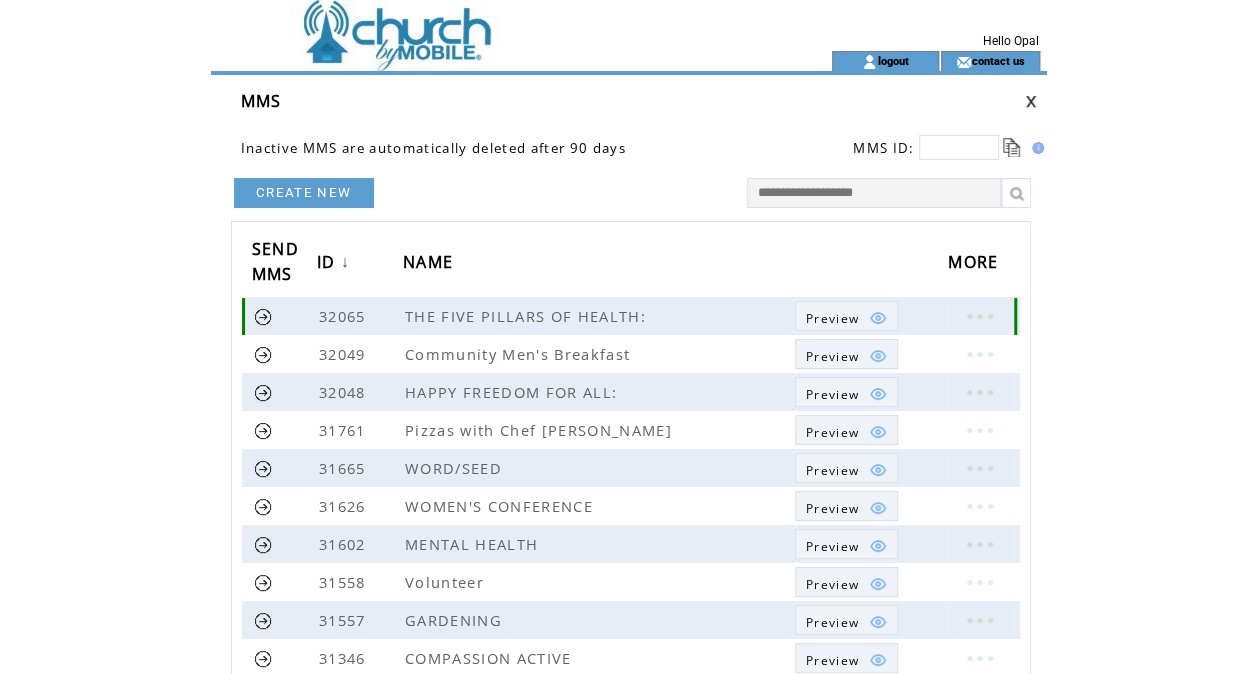 click at bounding box center (263, 316) 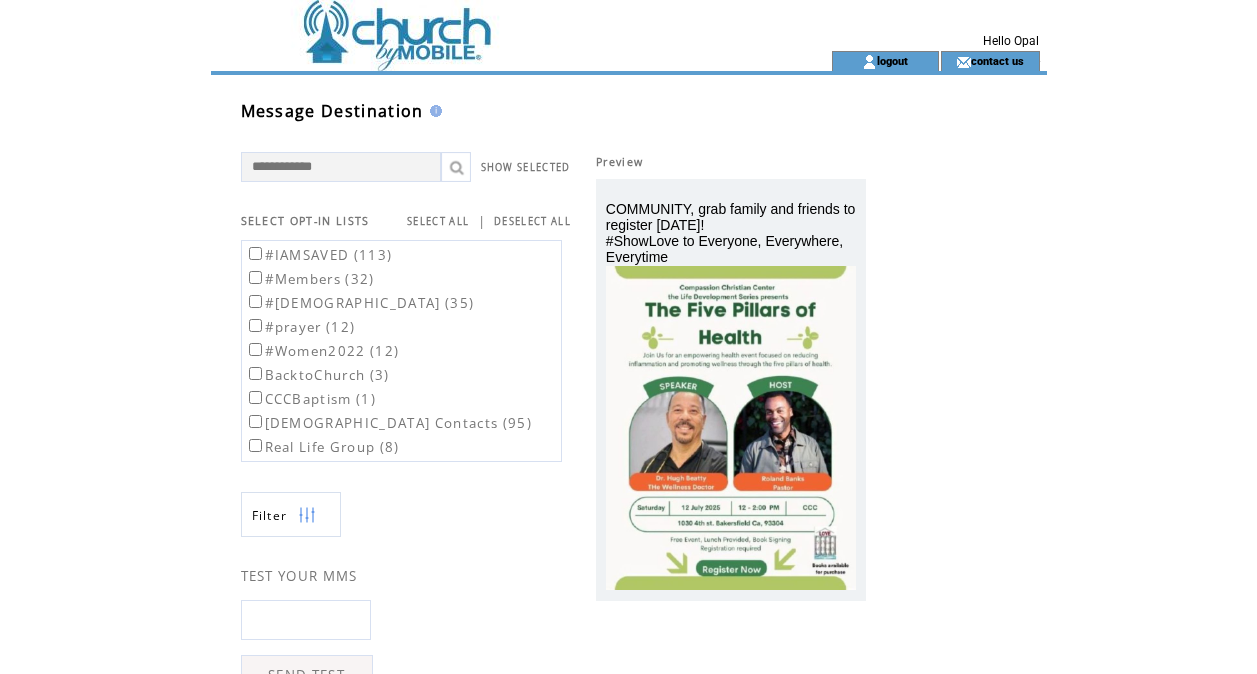 scroll, scrollTop: 0, scrollLeft: 0, axis: both 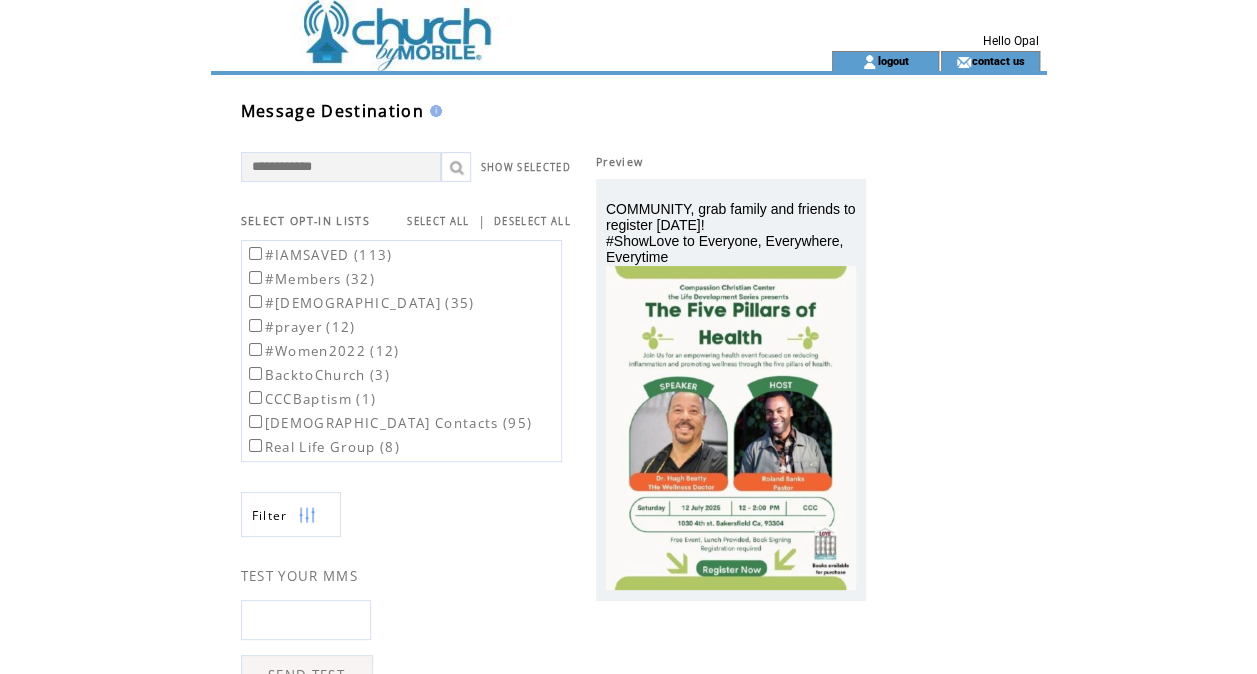 click on "#IAMSAVED (113)  #Members (32)  #Pastor  (35)  #prayer (12)  #Women2022 (12)  BacktoChurch  (3)  CCCBaptism  (1)  [DEMOGRAPHIC_DATA] Contacts (95)  Real Life Group  (8)  TheMessage (21)" at bounding box center [389, 362] 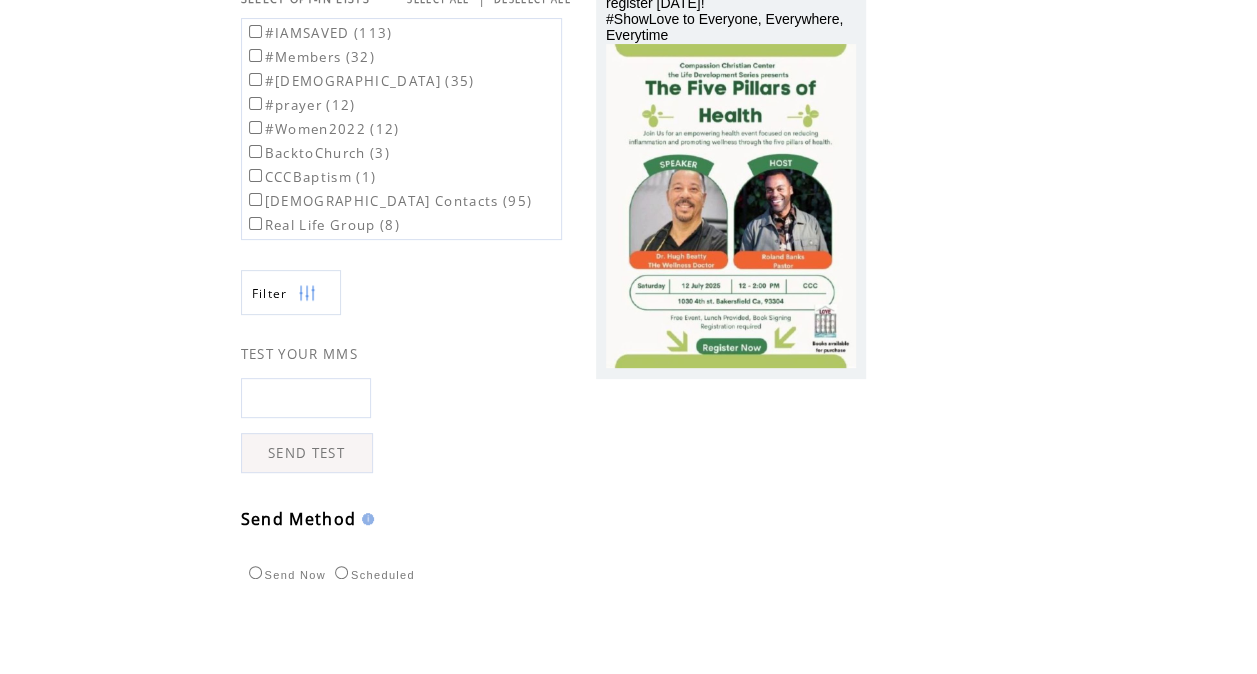 scroll, scrollTop: 224, scrollLeft: 0, axis: vertical 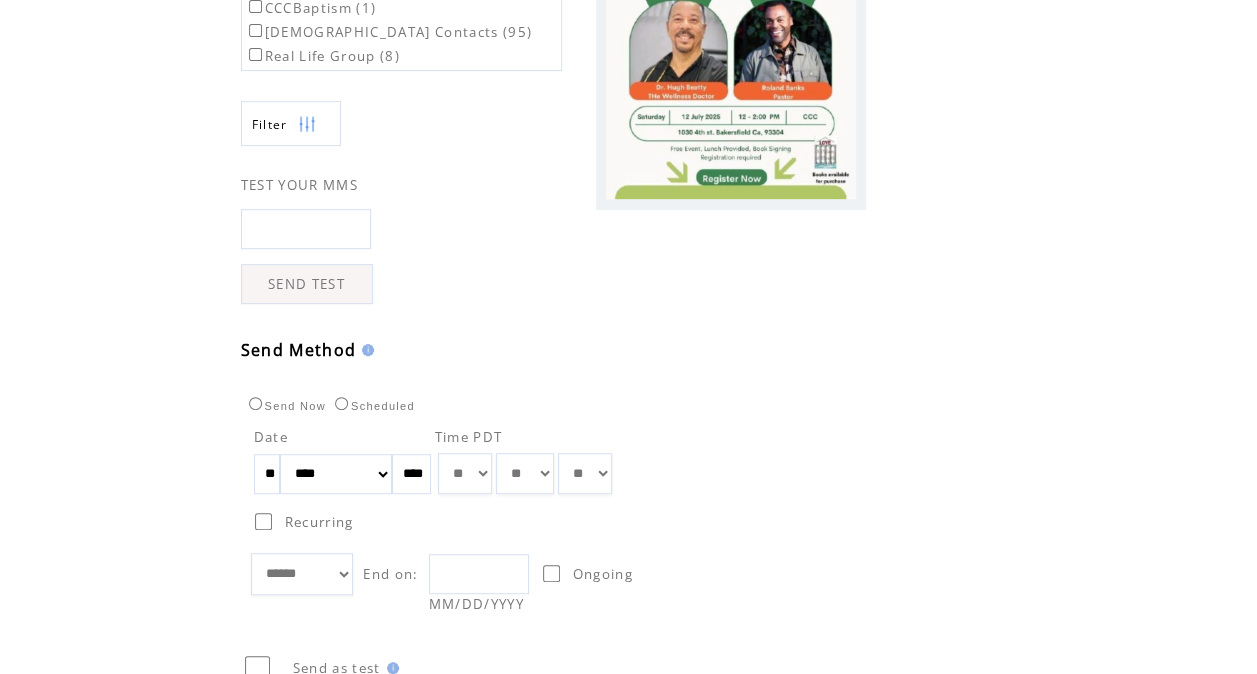 click on "***** 	 ****** 	 ******** 	 ******* 	 ********* 	 *******" at bounding box center (302, 573) 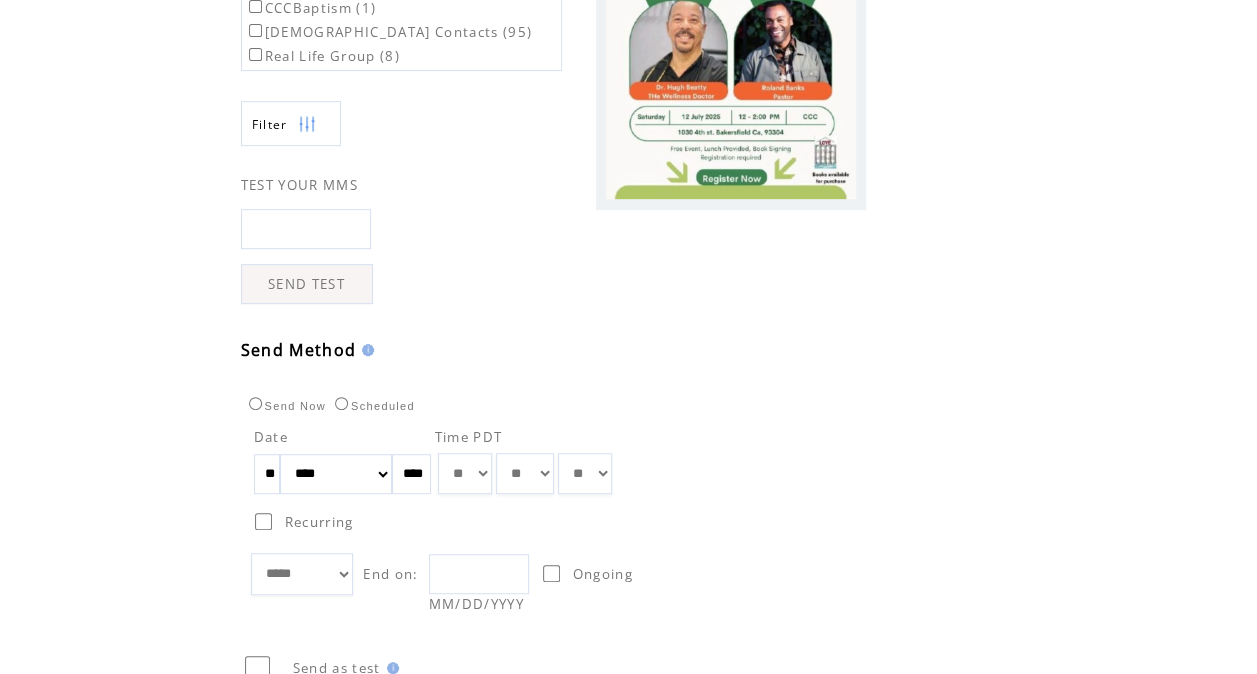 click on "**" at bounding box center (267, 474) 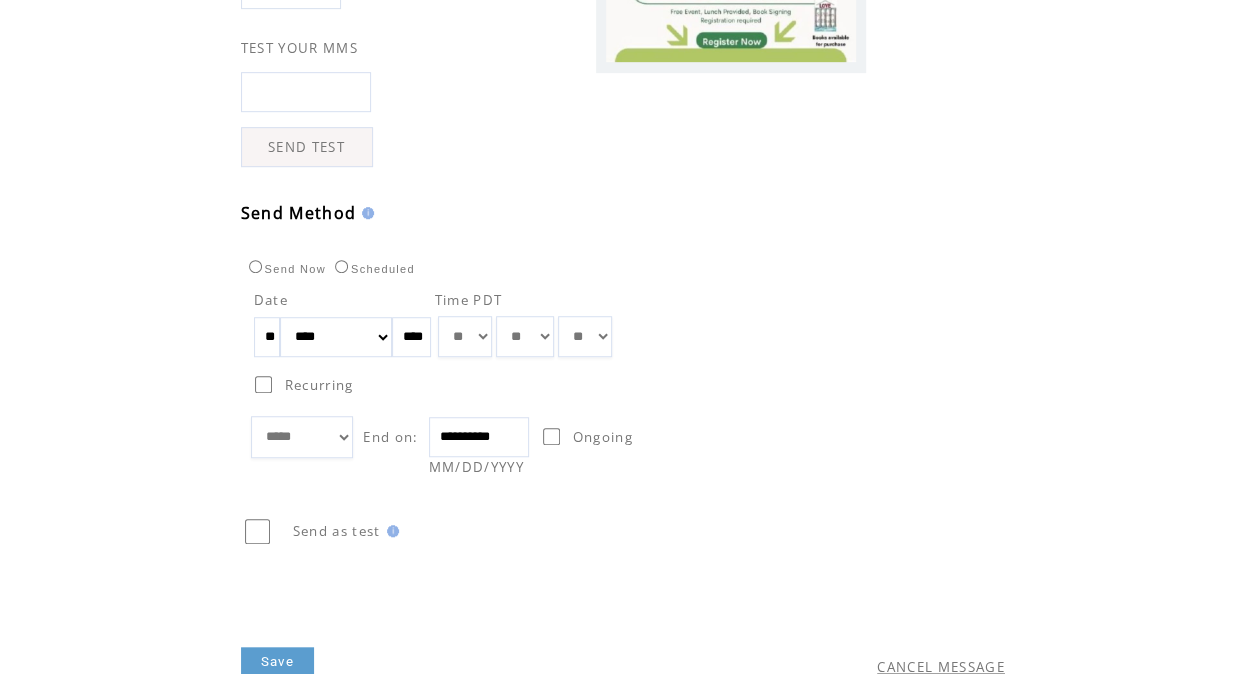 scroll, scrollTop: 578, scrollLeft: 0, axis: vertical 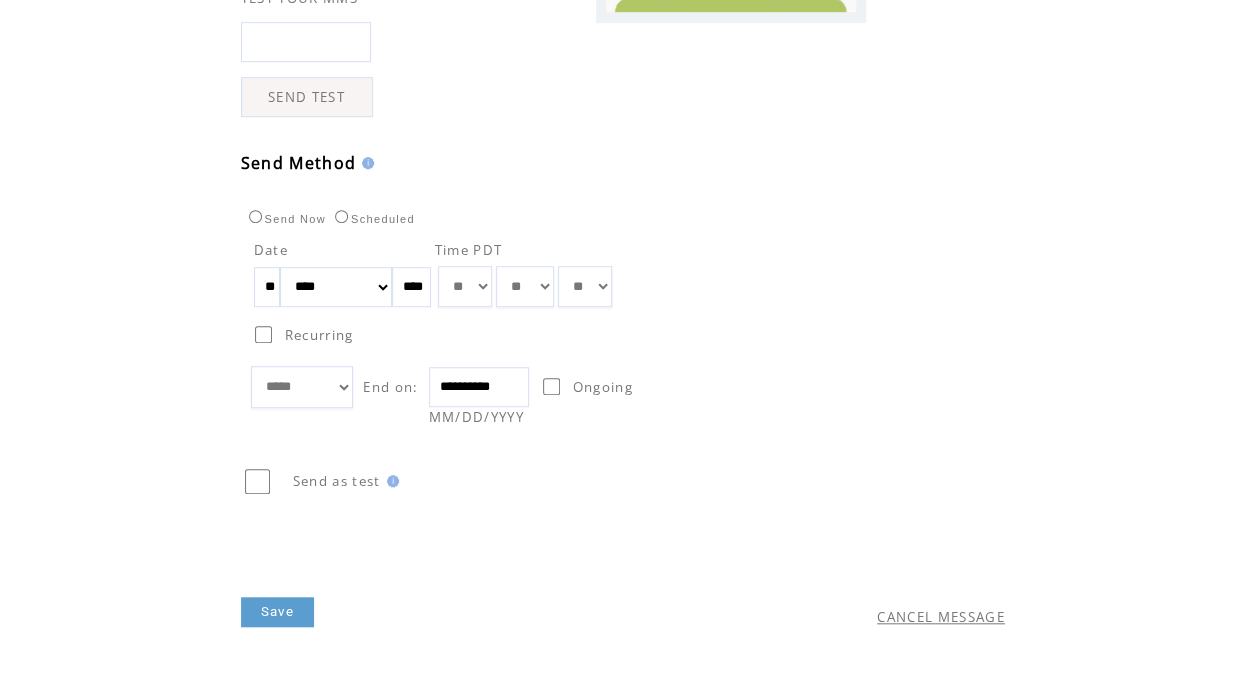 type on "**********" 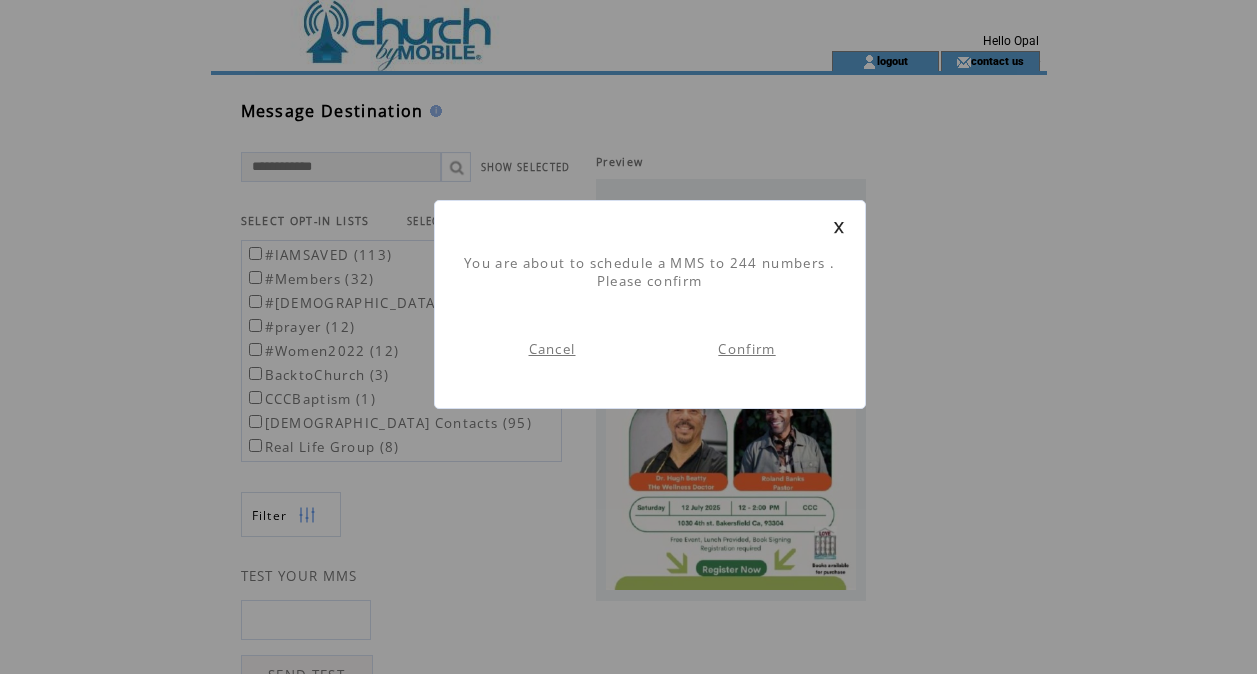 scroll, scrollTop: 1, scrollLeft: 0, axis: vertical 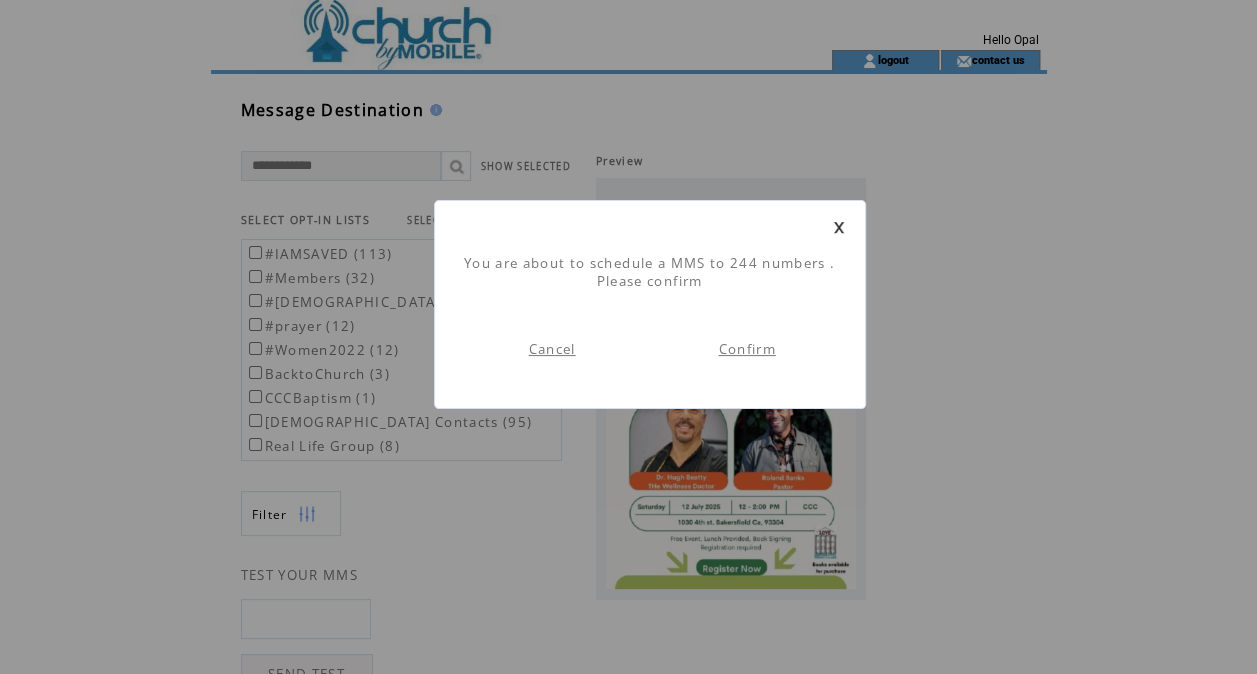 click on "Confirm" at bounding box center (746, 349) 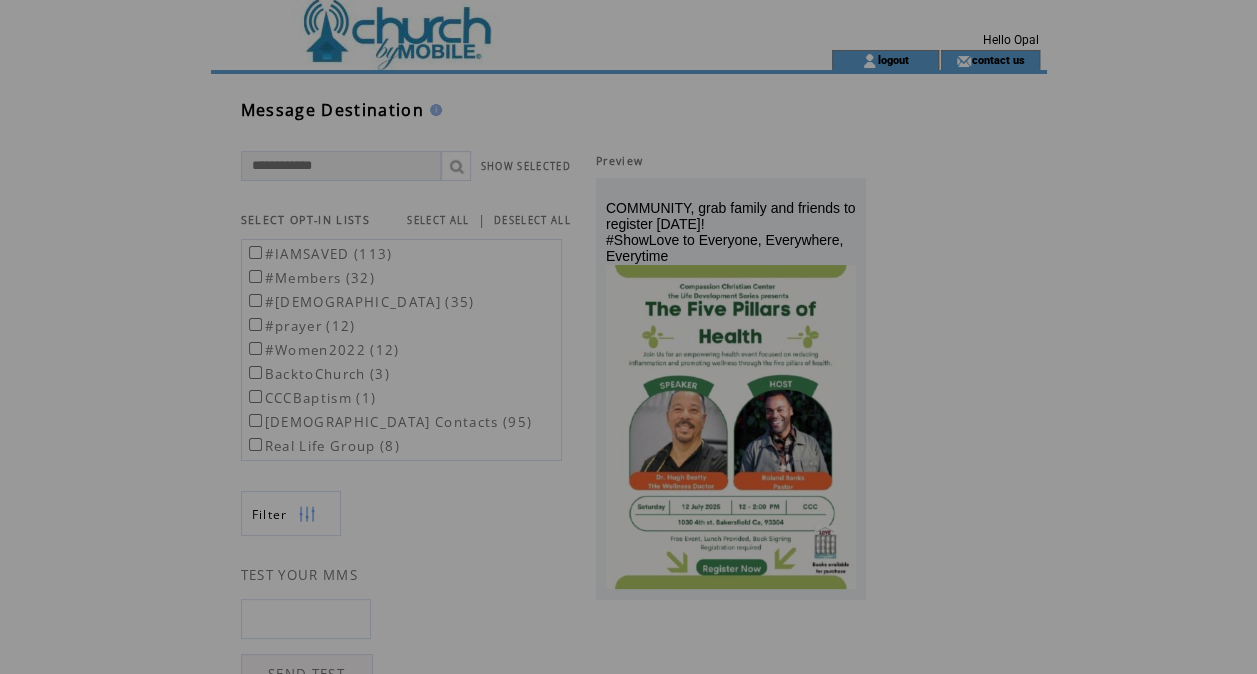 scroll, scrollTop: 0, scrollLeft: 0, axis: both 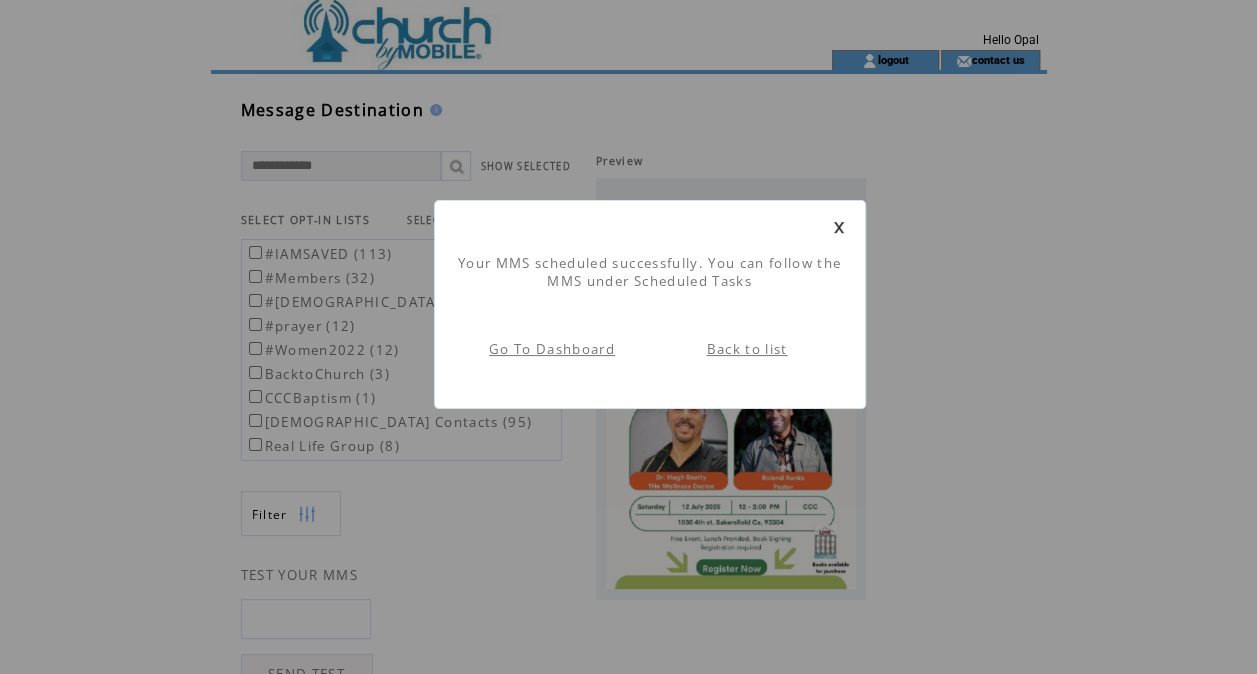 click at bounding box center [839, 227] 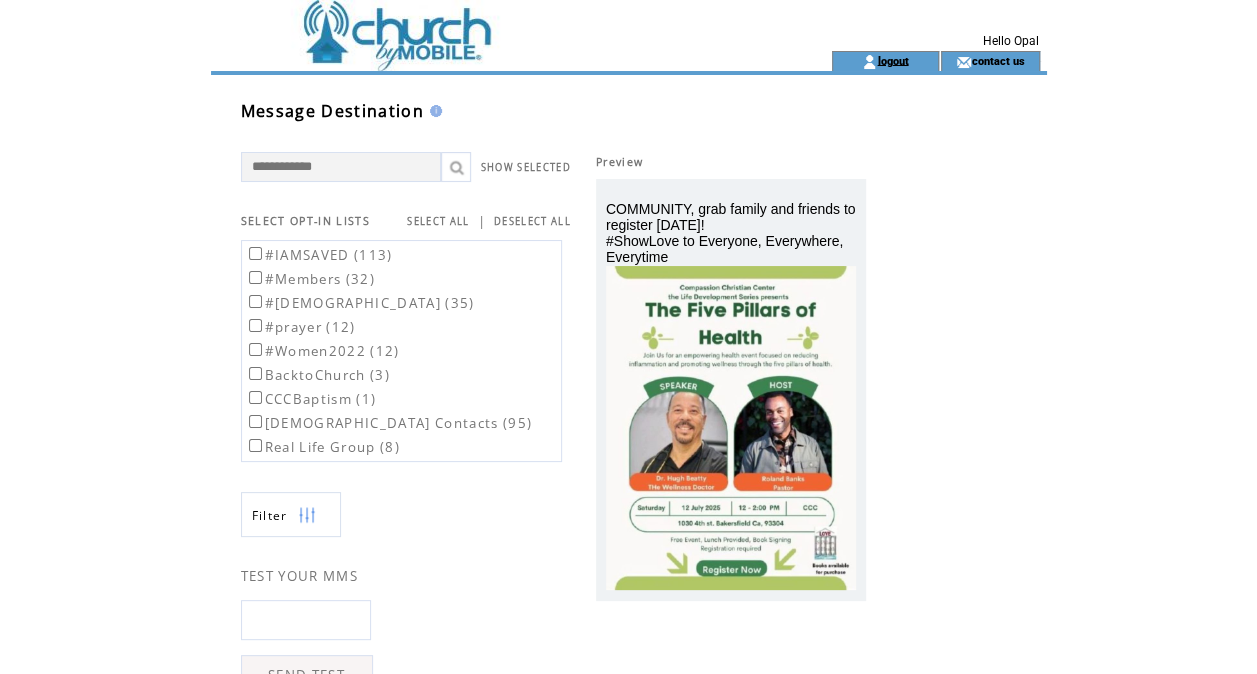 click on "logout" at bounding box center (892, 60) 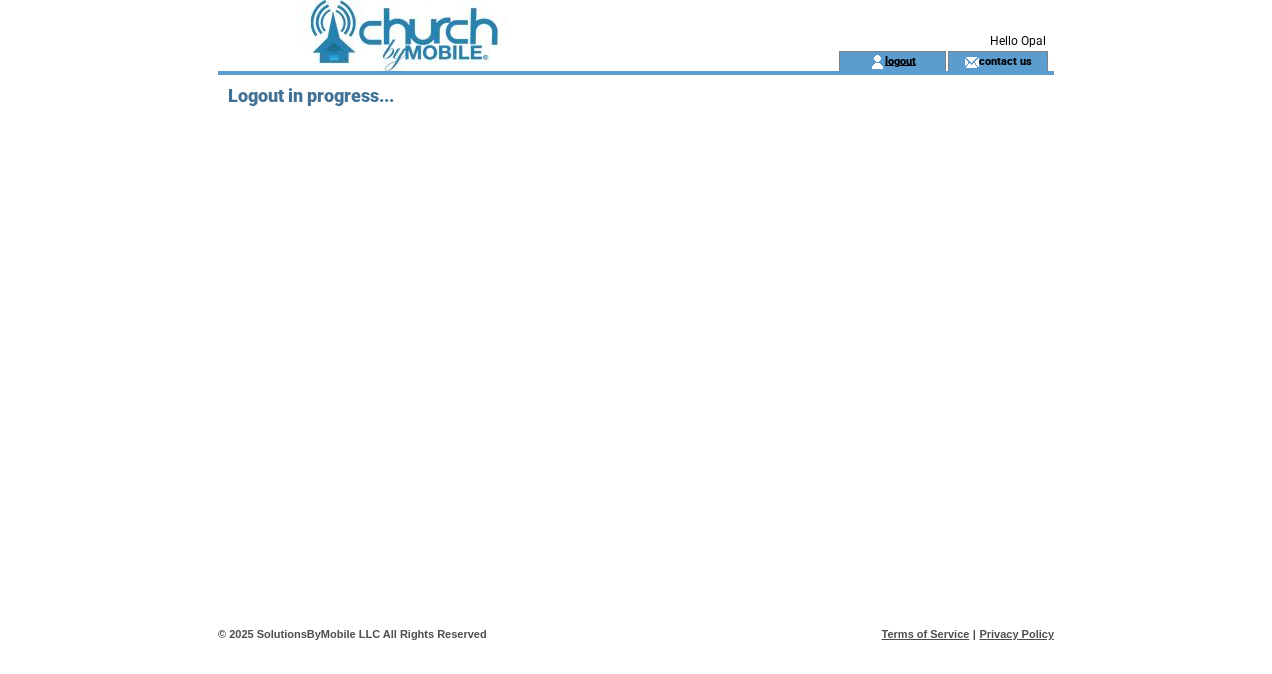 scroll, scrollTop: 0, scrollLeft: 0, axis: both 